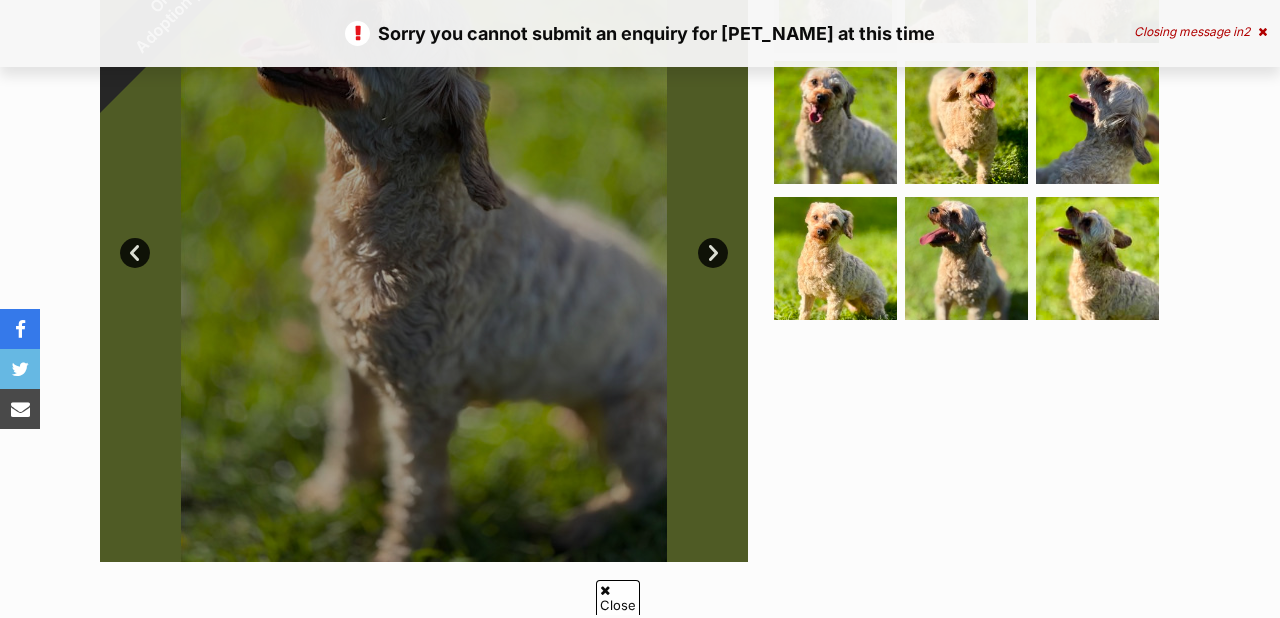 scroll, scrollTop: 696, scrollLeft: 0, axis: vertical 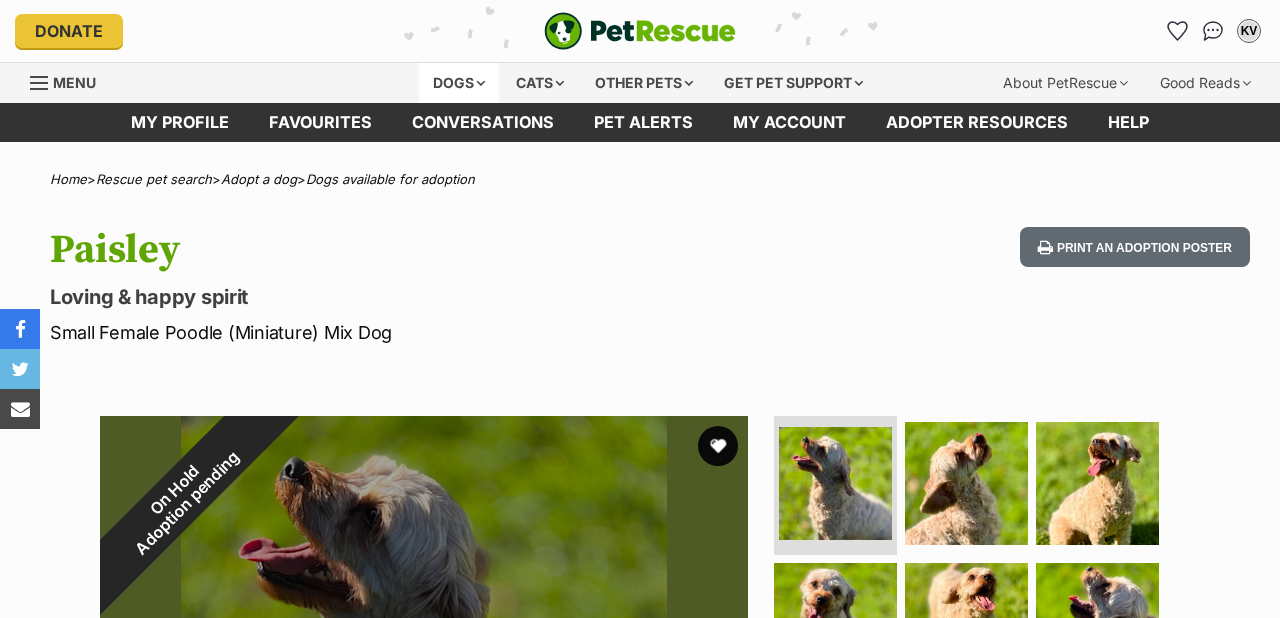 click on "Dogs" at bounding box center [459, 83] 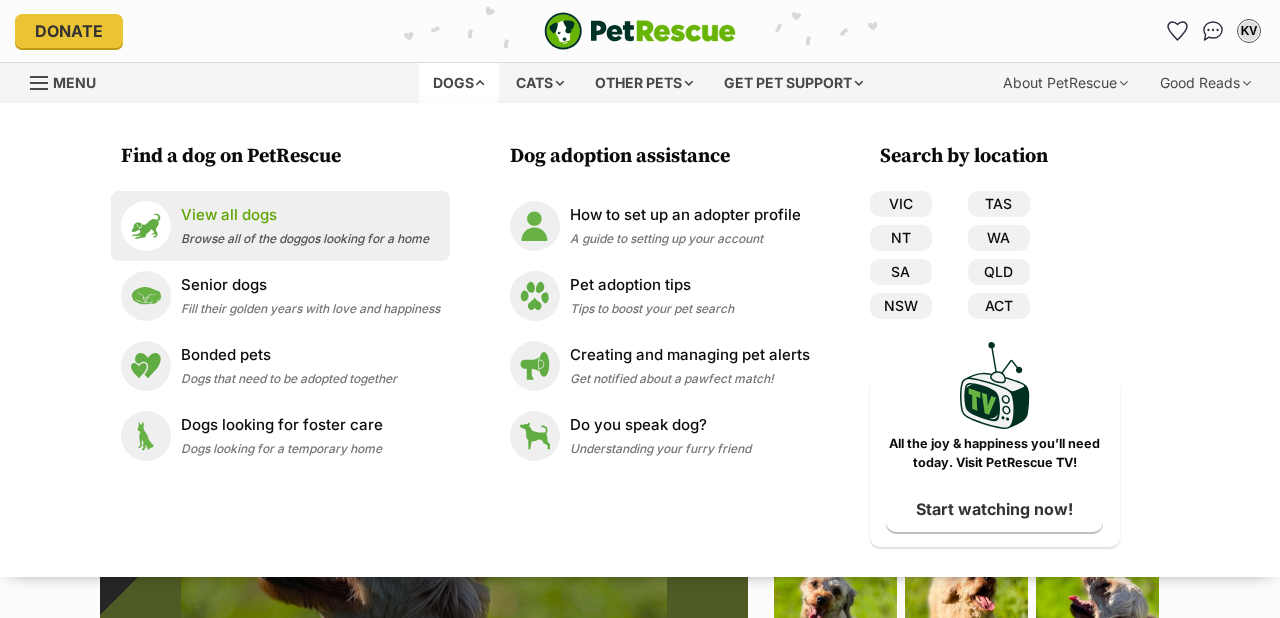 click on "View all dogs" at bounding box center [305, 215] 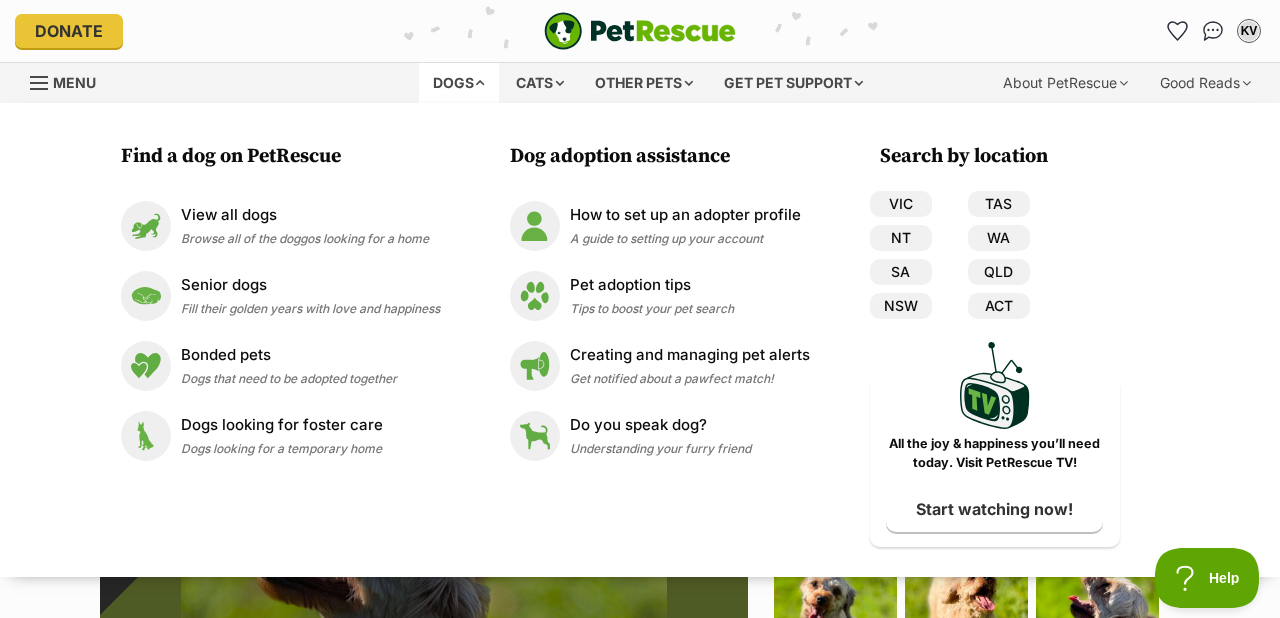 scroll, scrollTop: 0, scrollLeft: 0, axis: both 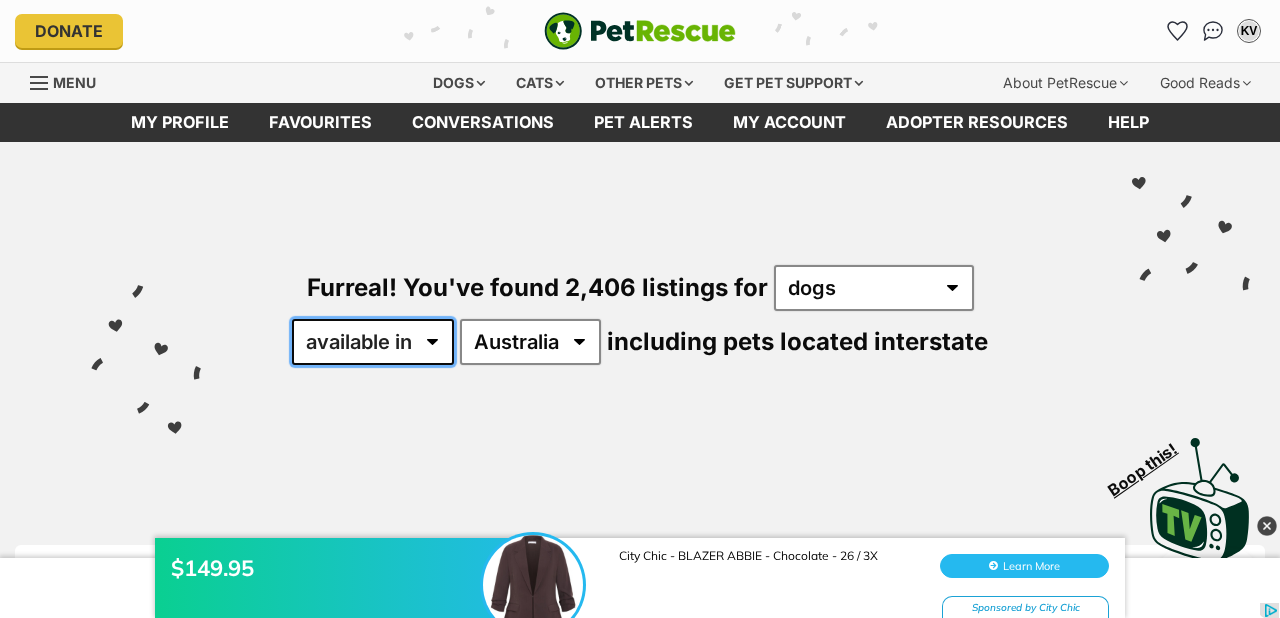 click on "available in
located in" at bounding box center [373, 342] 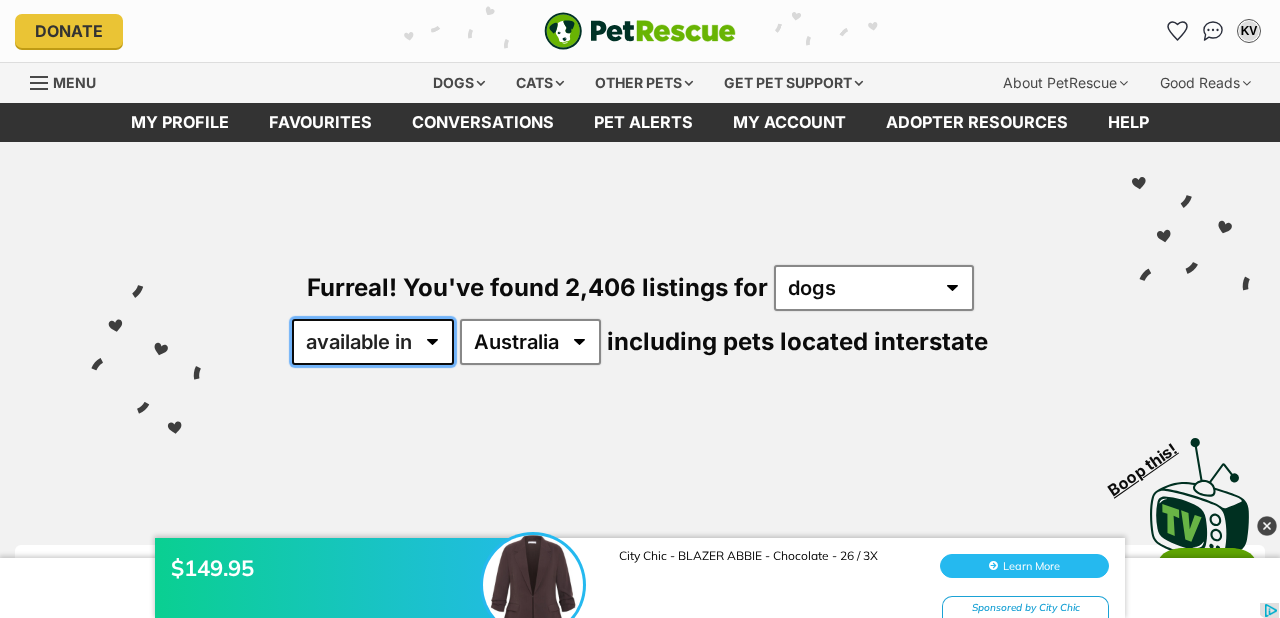 scroll, scrollTop: 0, scrollLeft: 0, axis: both 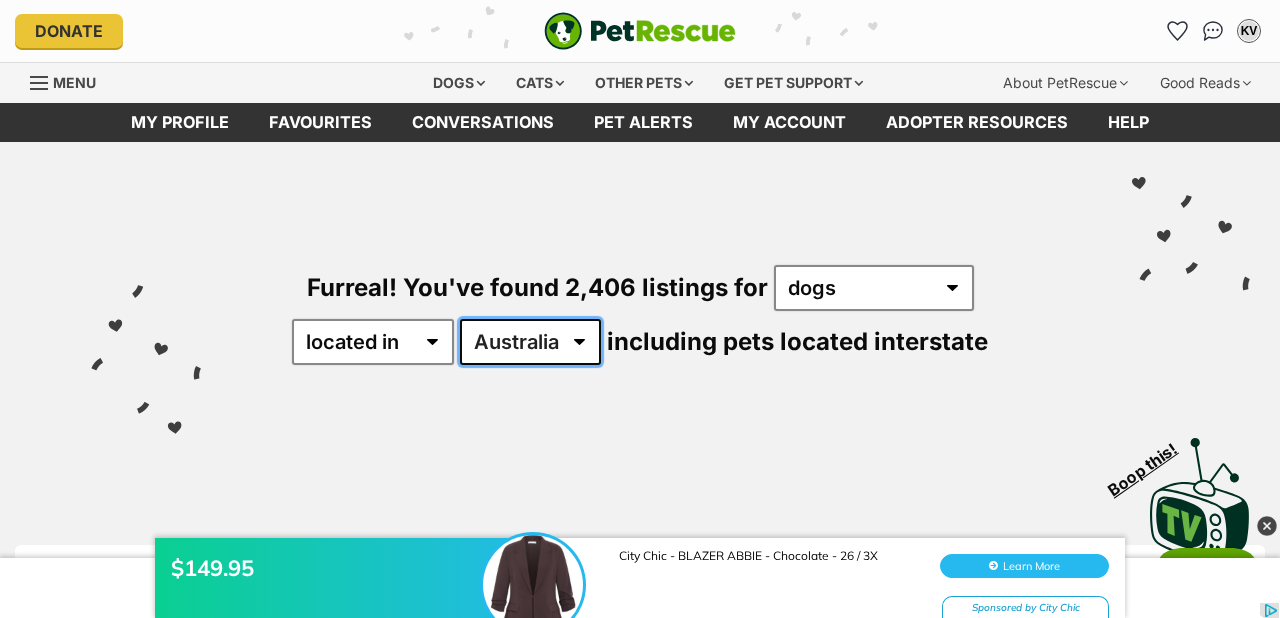 click on "Australia
ACT
NSW
NT
QLD
SA
TAS
VIC
WA" at bounding box center [530, 342] 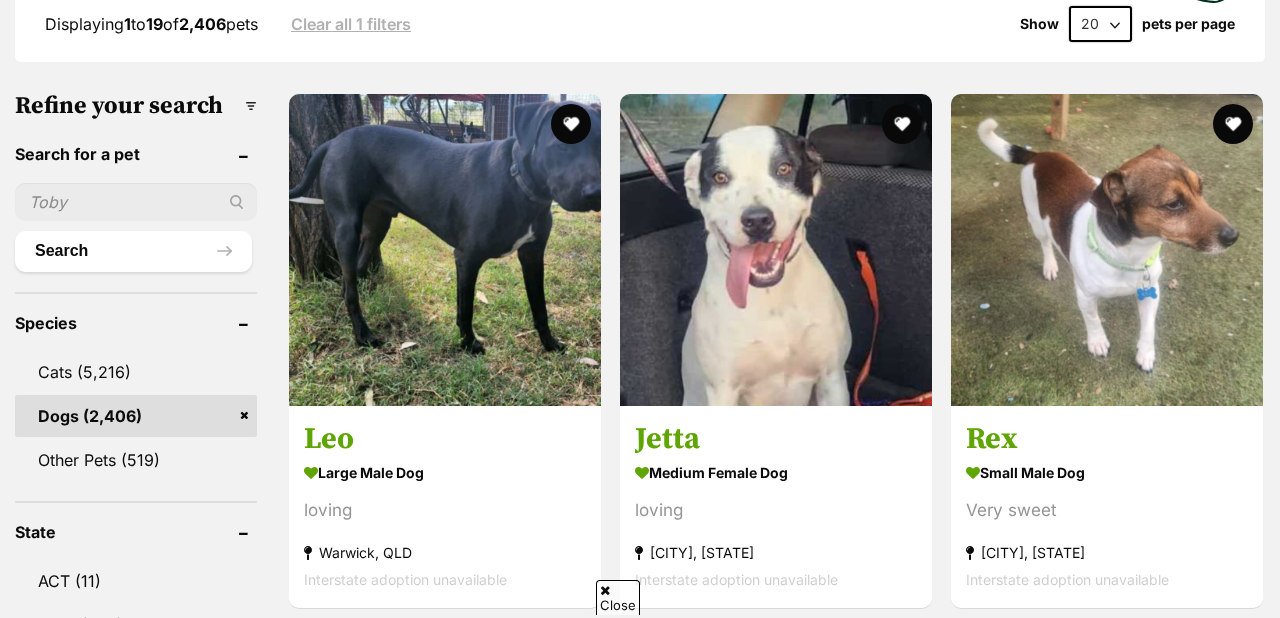 scroll, scrollTop: 559, scrollLeft: 0, axis: vertical 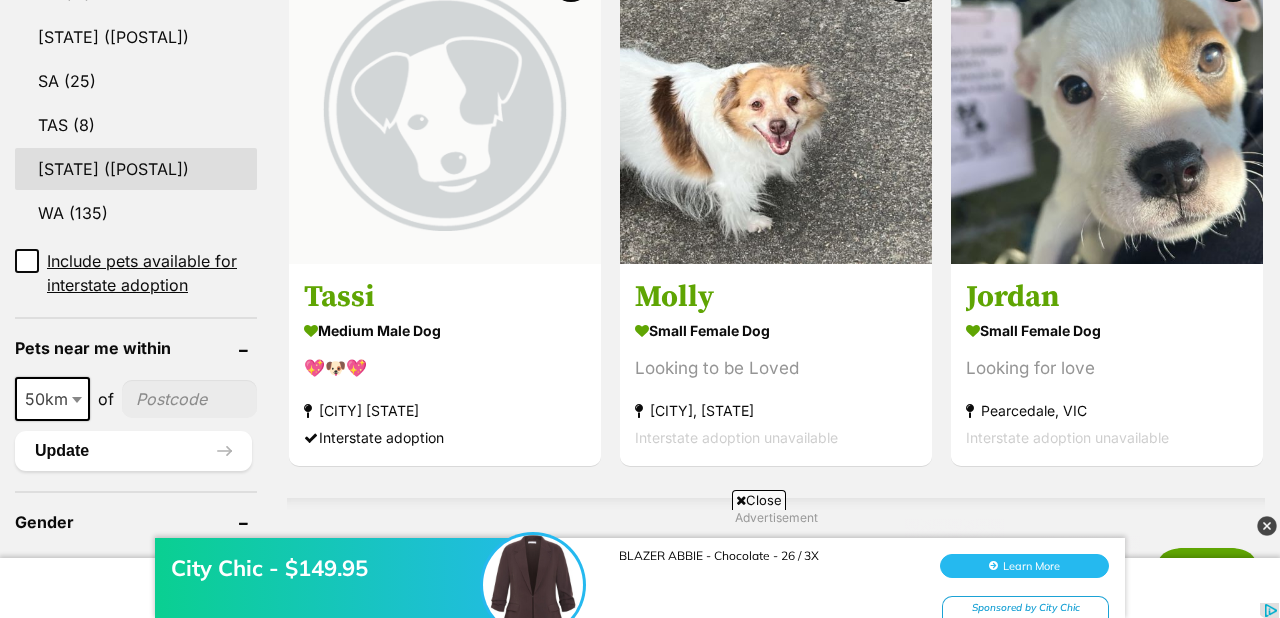 click on "VIC (674)" at bounding box center [136, 169] 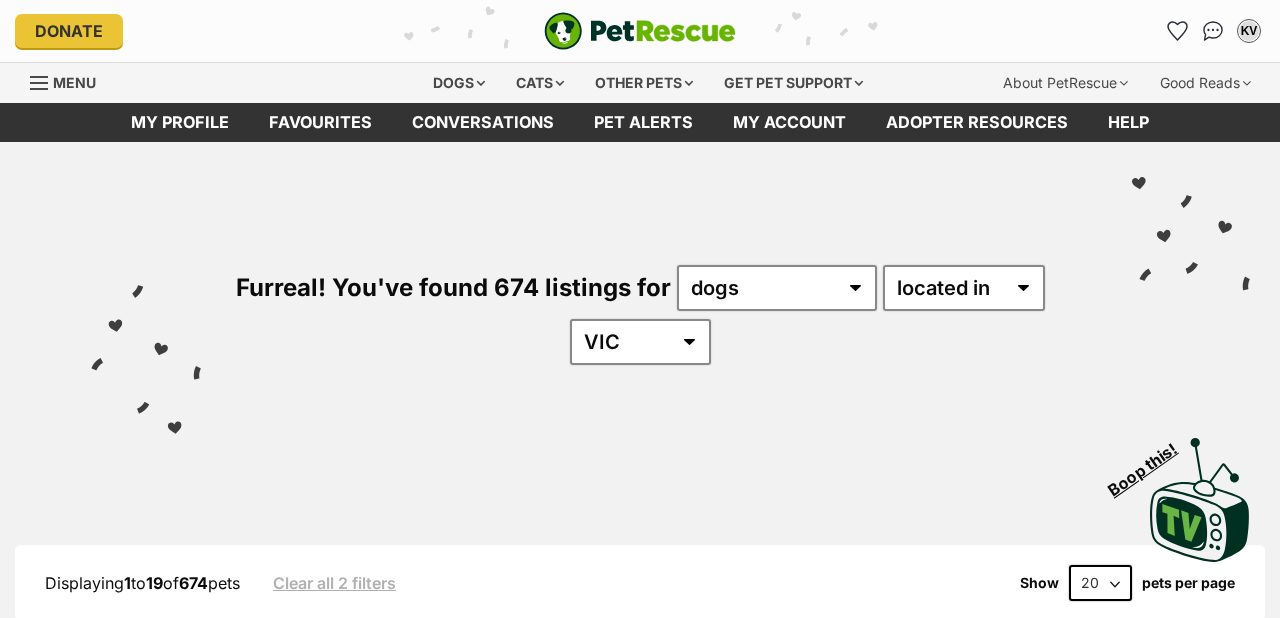 scroll, scrollTop: 0, scrollLeft: 0, axis: both 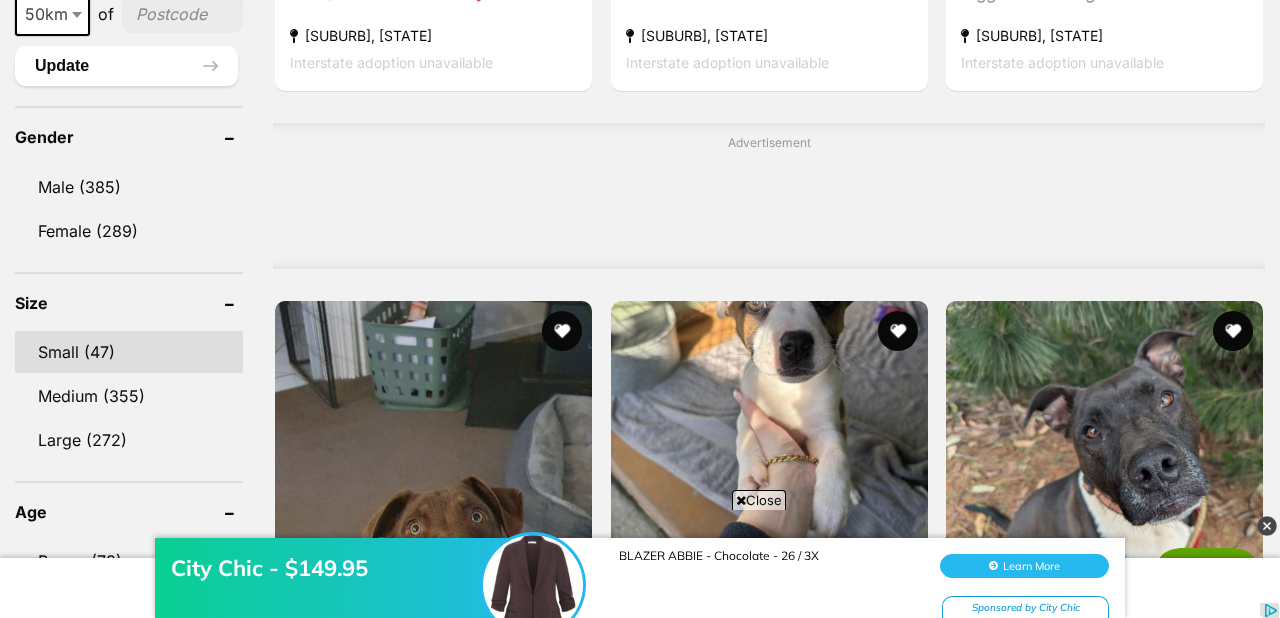 click on "Small (47)" at bounding box center [129, 352] 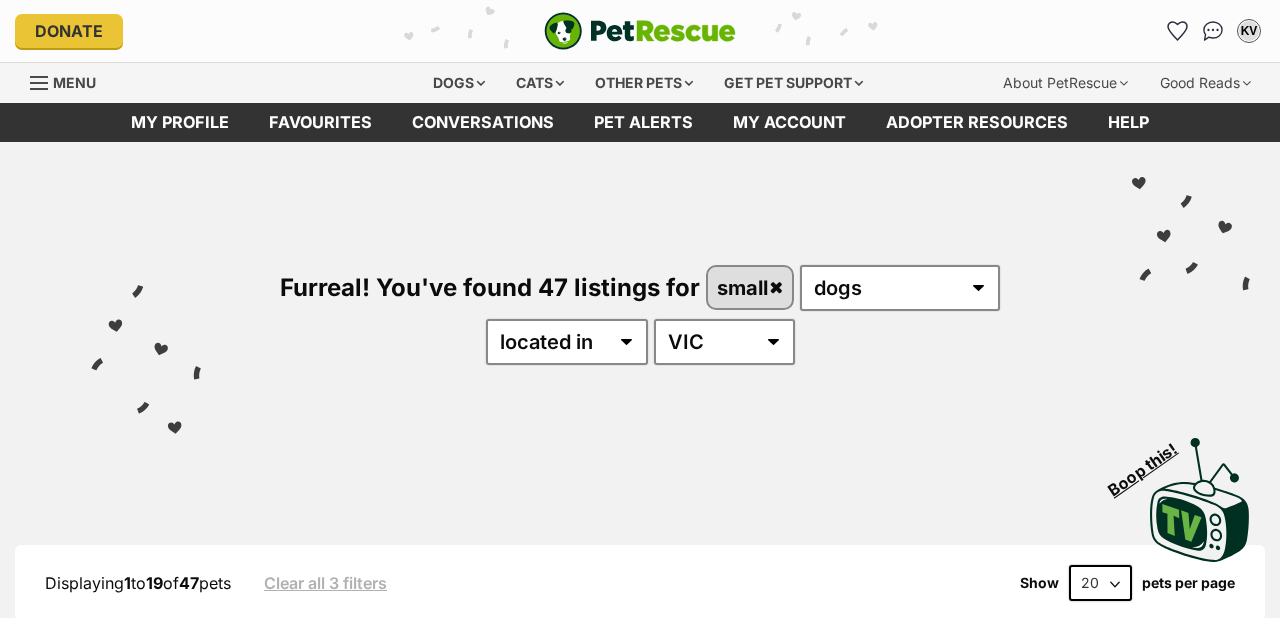 scroll, scrollTop: 0, scrollLeft: 0, axis: both 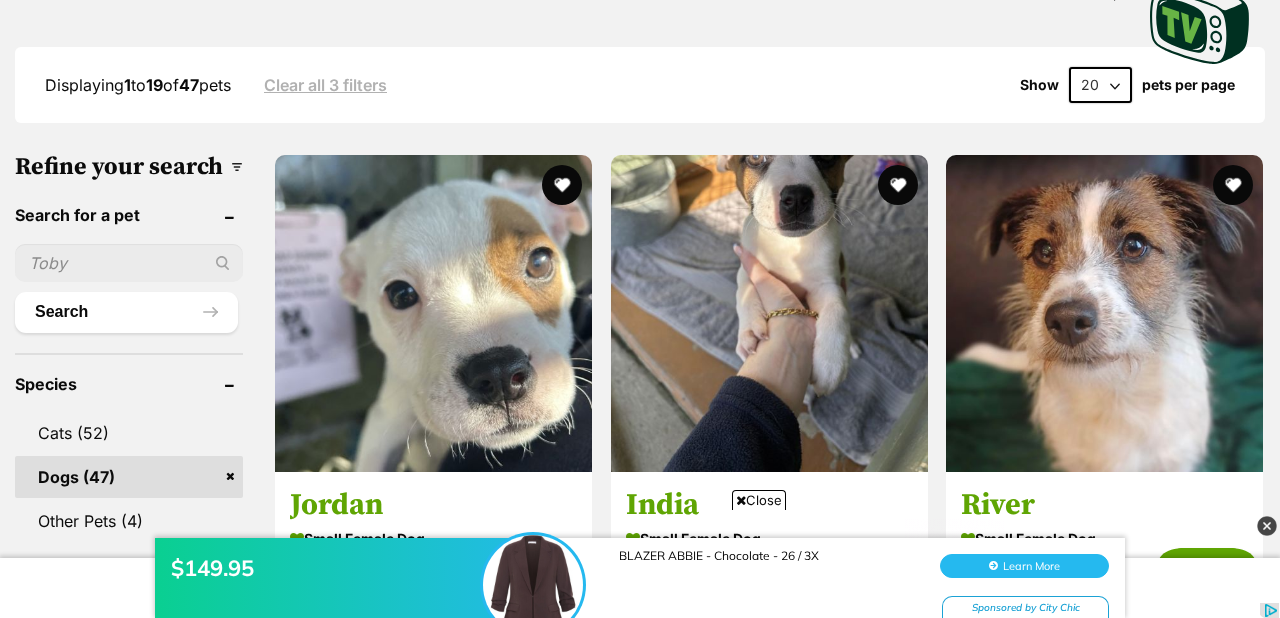 click on "Close" at bounding box center [759, 500] 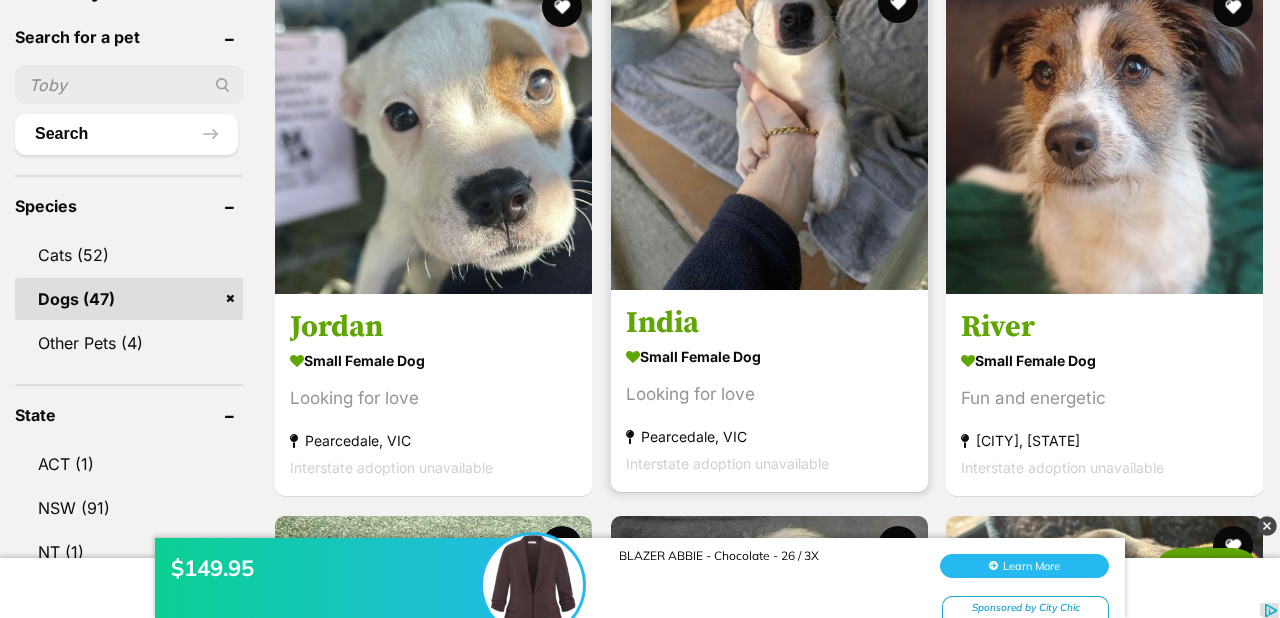 scroll, scrollTop: 535, scrollLeft: 0, axis: vertical 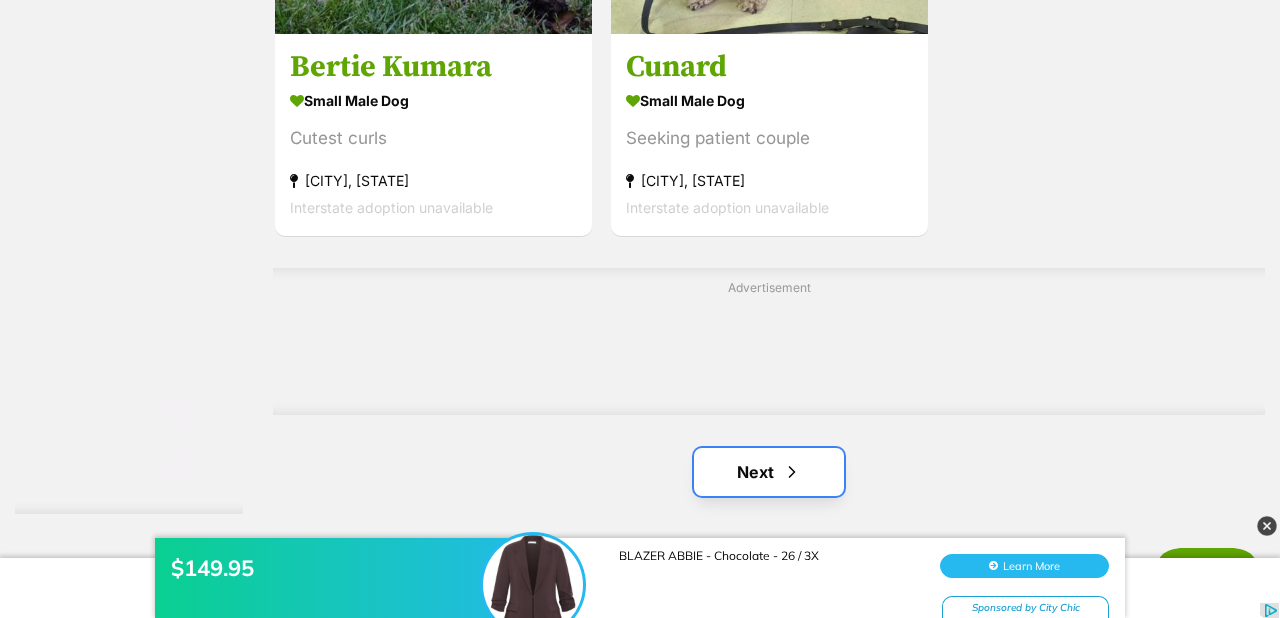click on "Next" at bounding box center (769, 472) 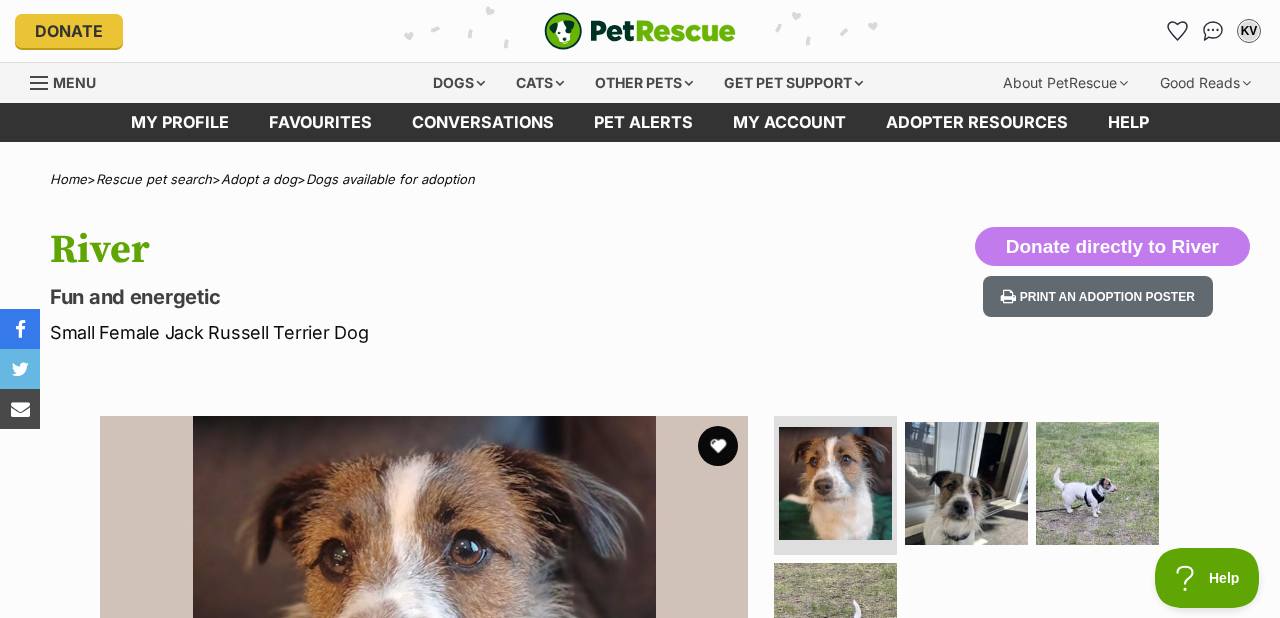 scroll, scrollTop: 0, scrollLeft: 0, axis: both 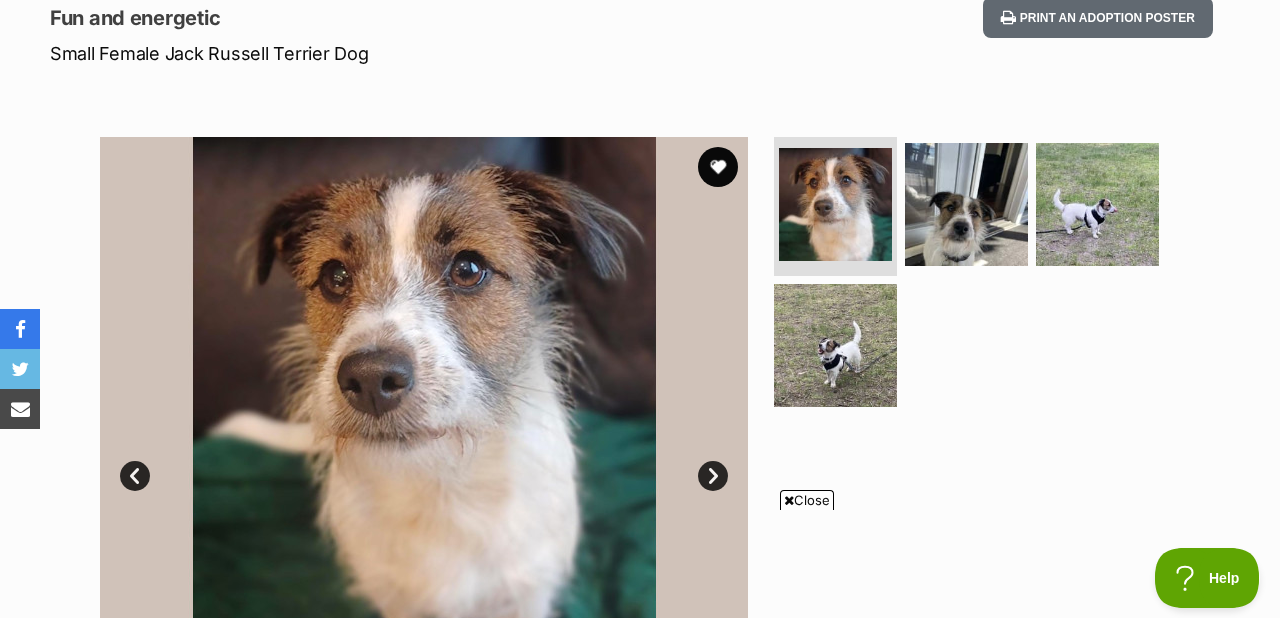 click on "Next" at bounding box center (713, 476) 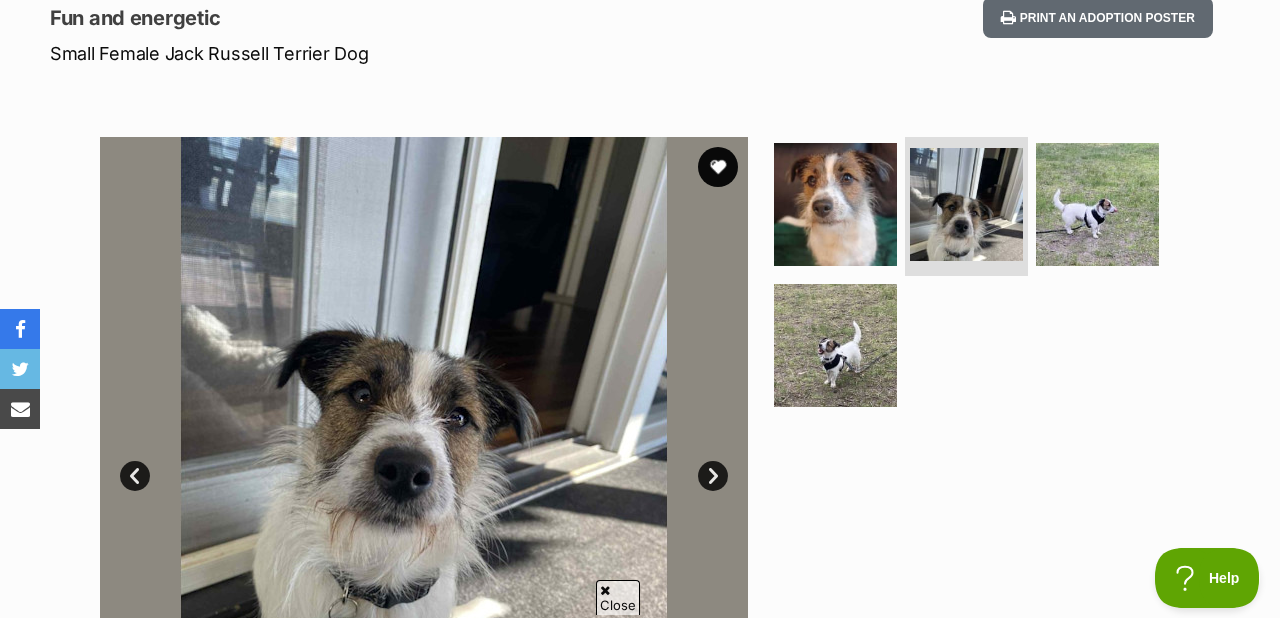 click on "Next" at bounding box center (713, 476) 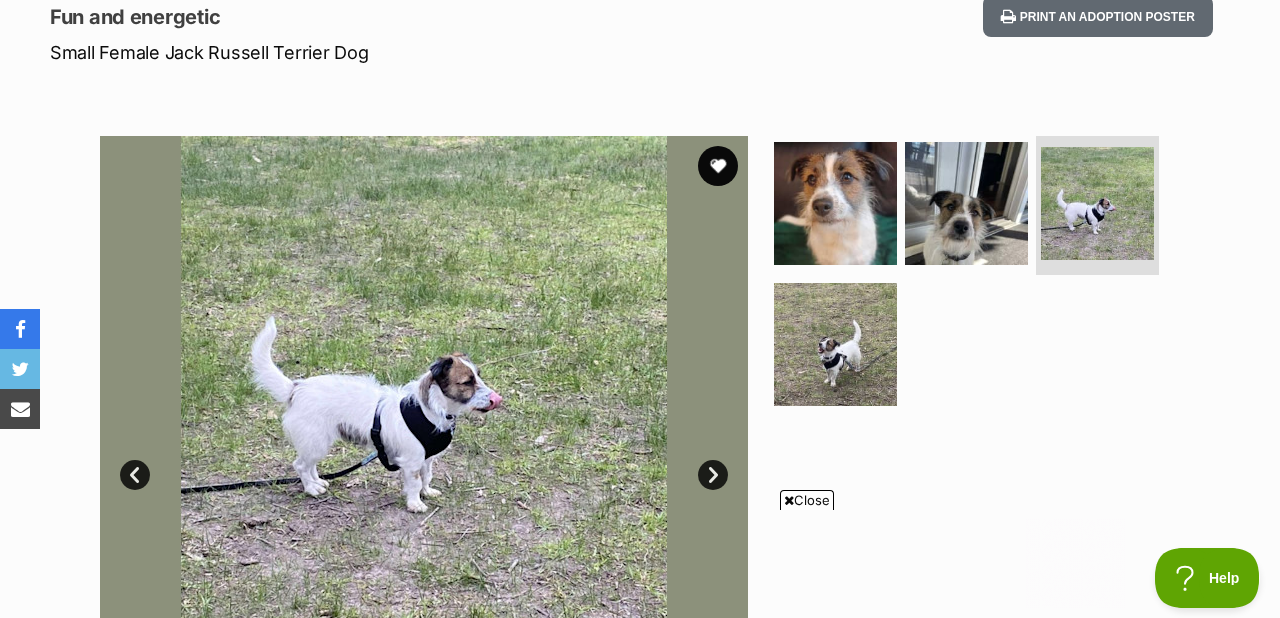 scroll, scrollTop: 1184, scrollLeft: 0, axis: vertical 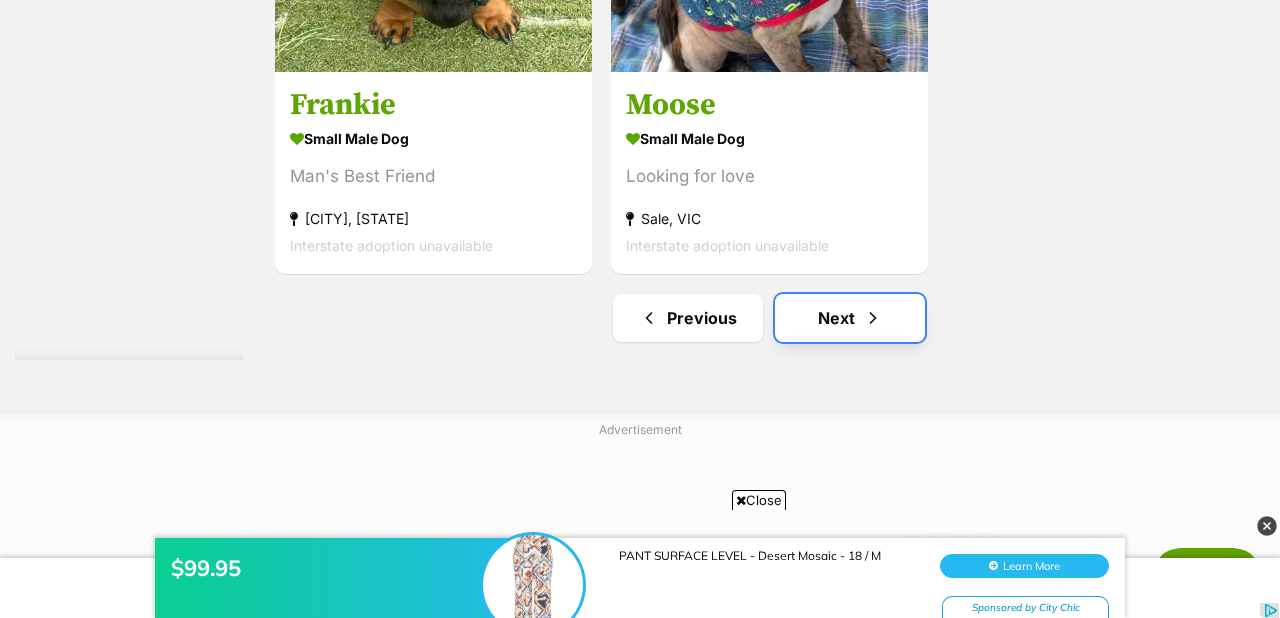click on "Next" at bounding box center [850, 318] 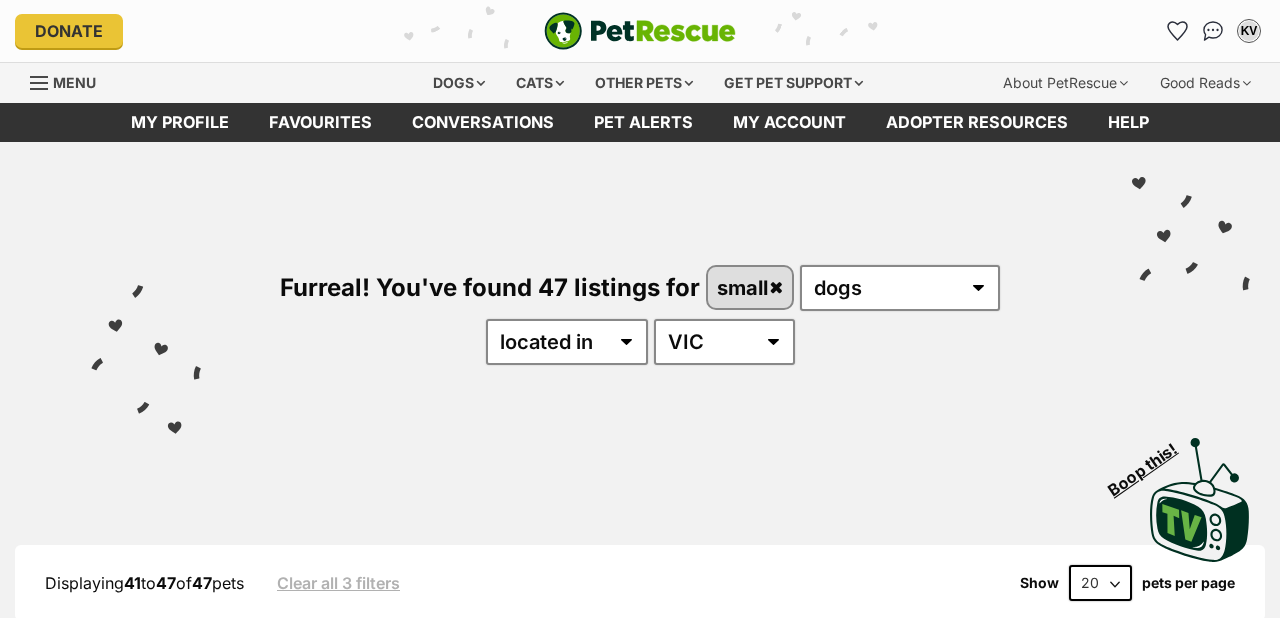scroll, scrollTop: 0, scrollLeft: 0, axis: both 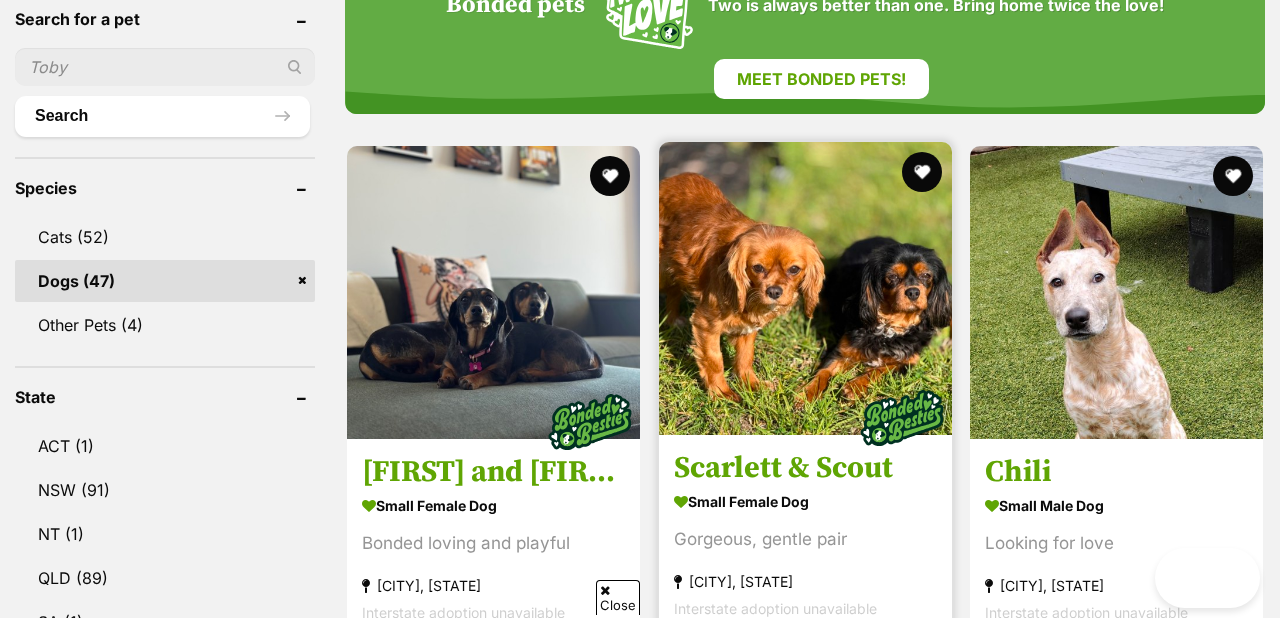 click at bounding box center [805, 288] 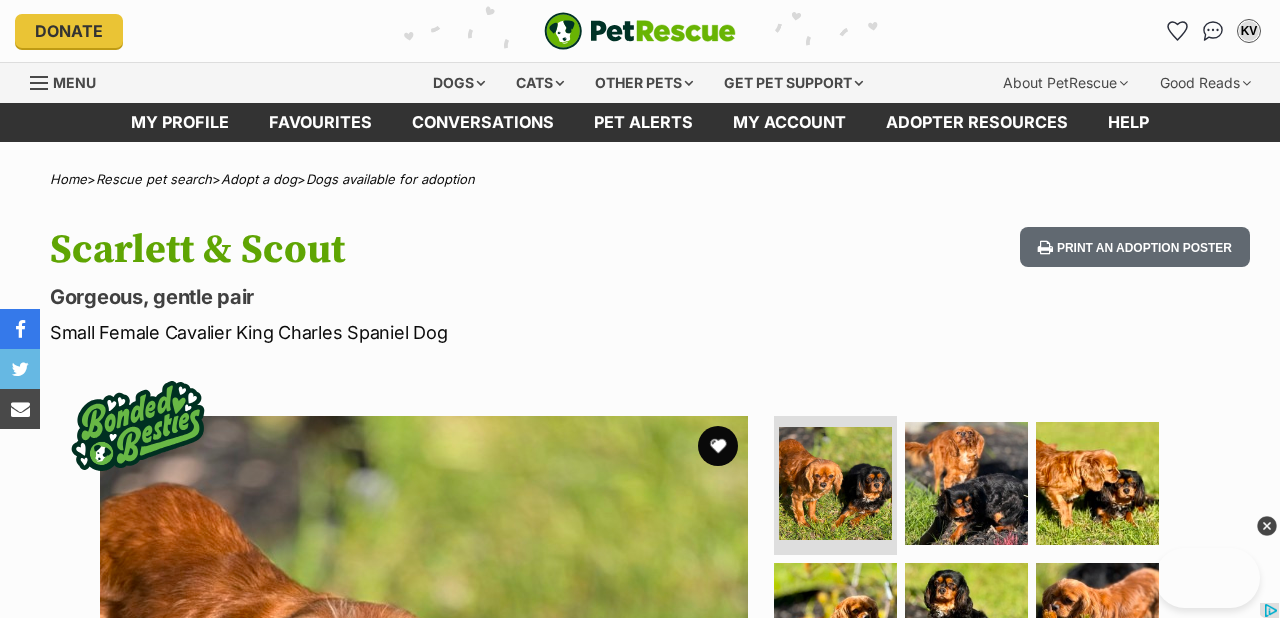 scroll, scrollTop: 0, scrollLeft: 0, axis: both 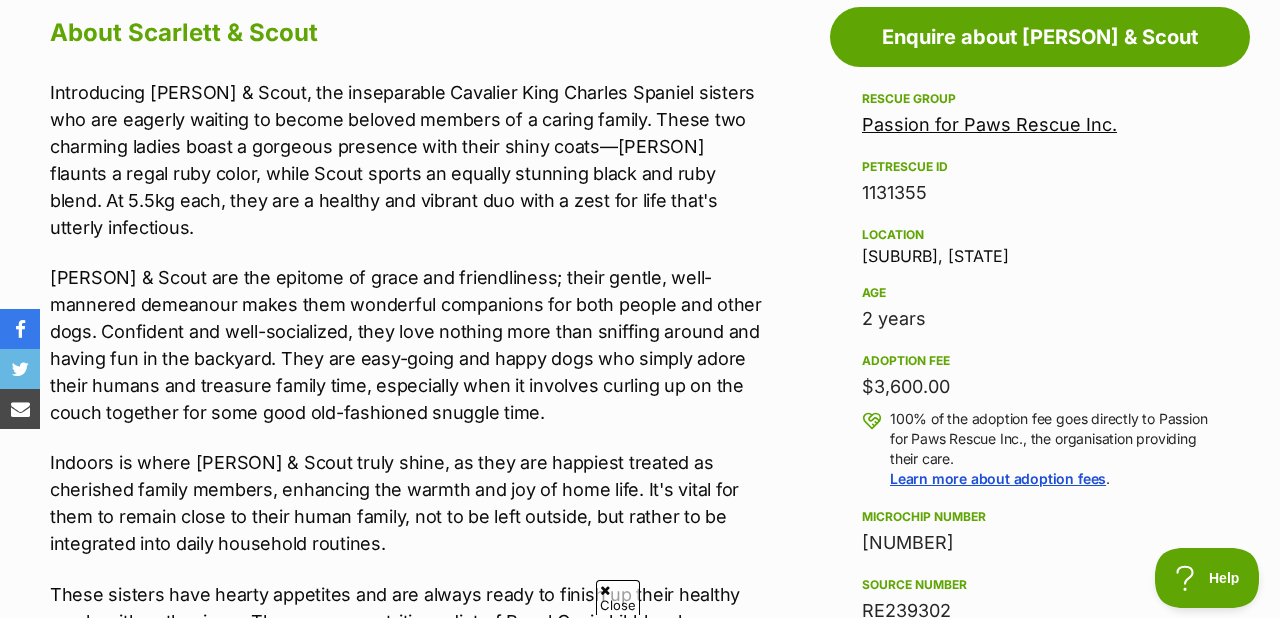 click on "Passion for Paws Rescue Inc." at bounding box center [989, 124] 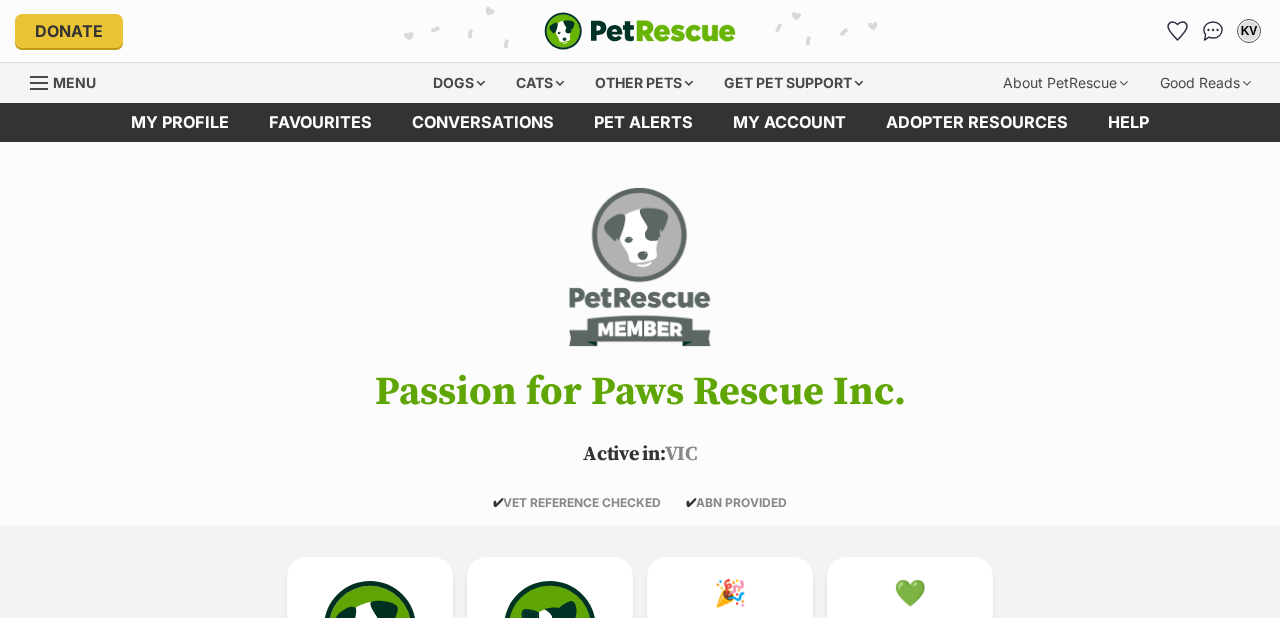 scroll, scrollTop: 0, scrollLeft: 0, axis: both 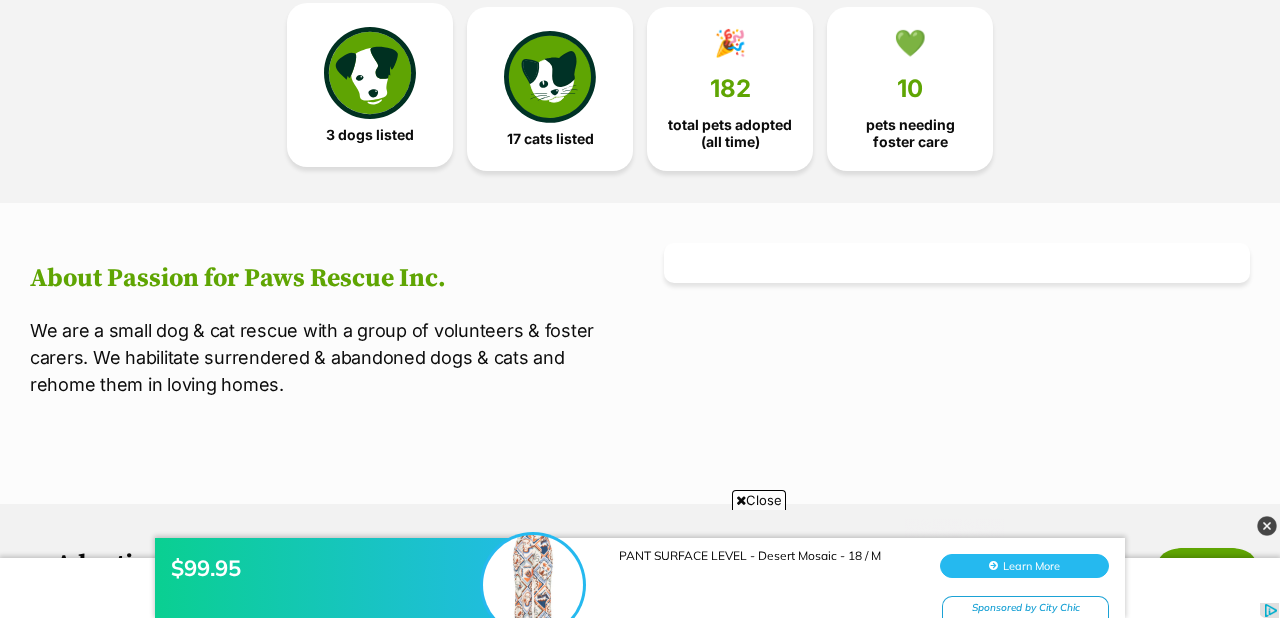 click on "3 dogs listed" at bounding box center [370, 85] 